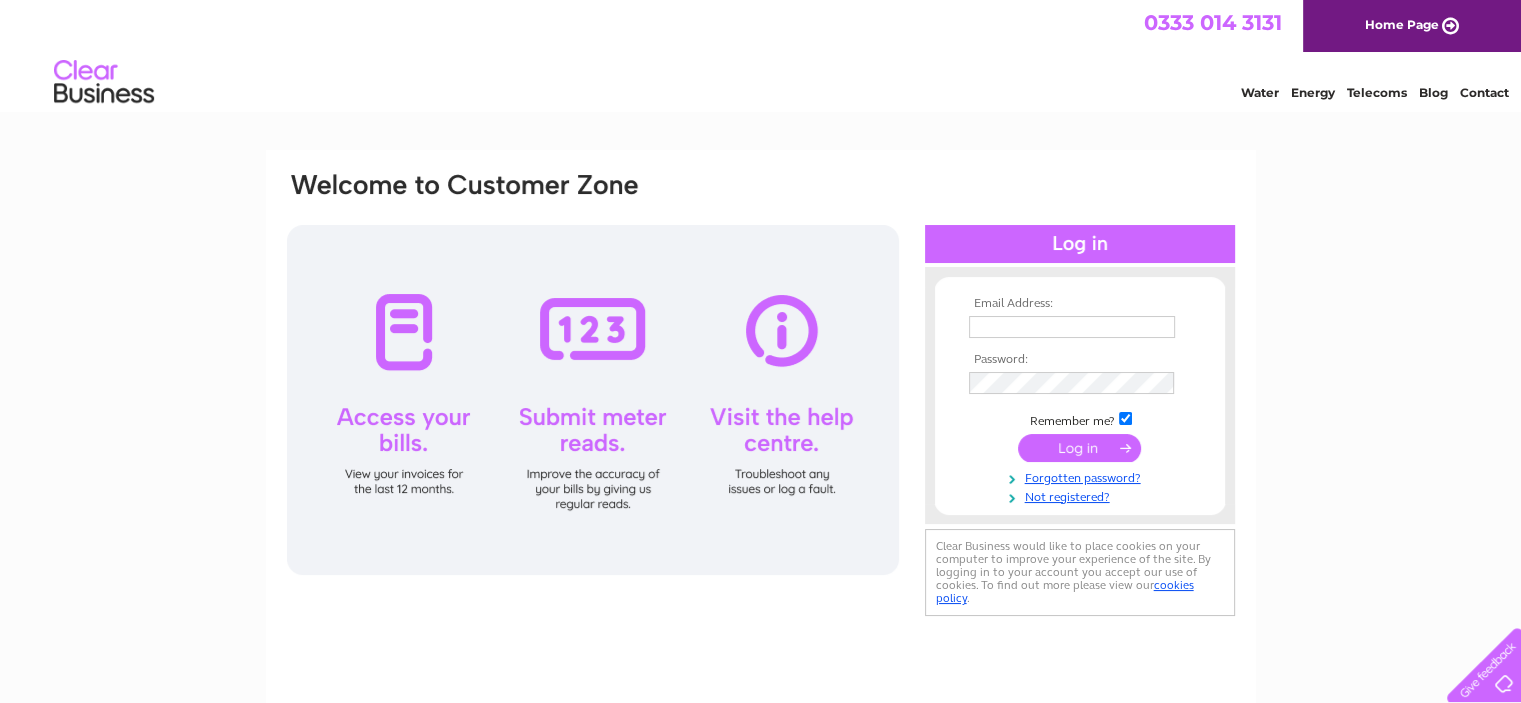 scroll, scrollTop: 0, scrollLeft: 0, axis: both 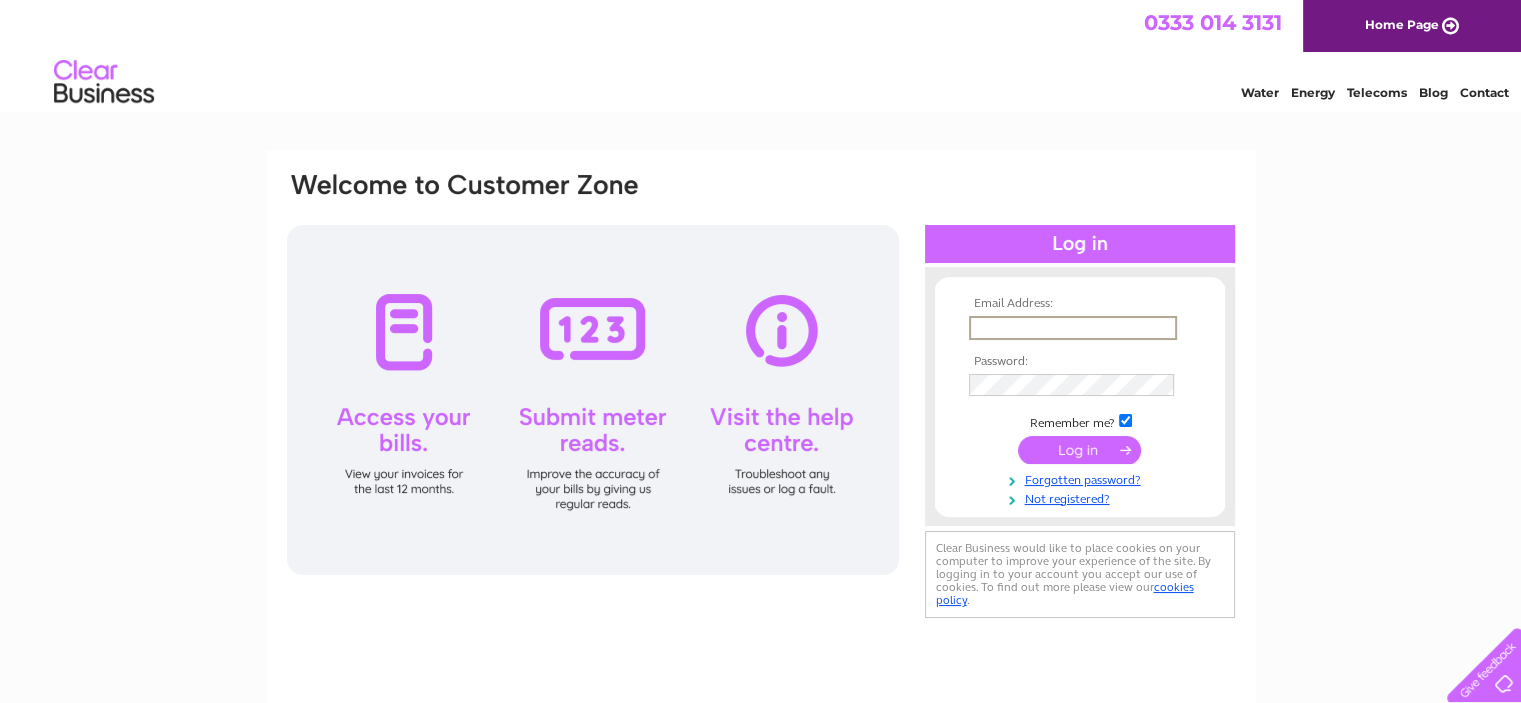 click at bounding box center (1073, 328) 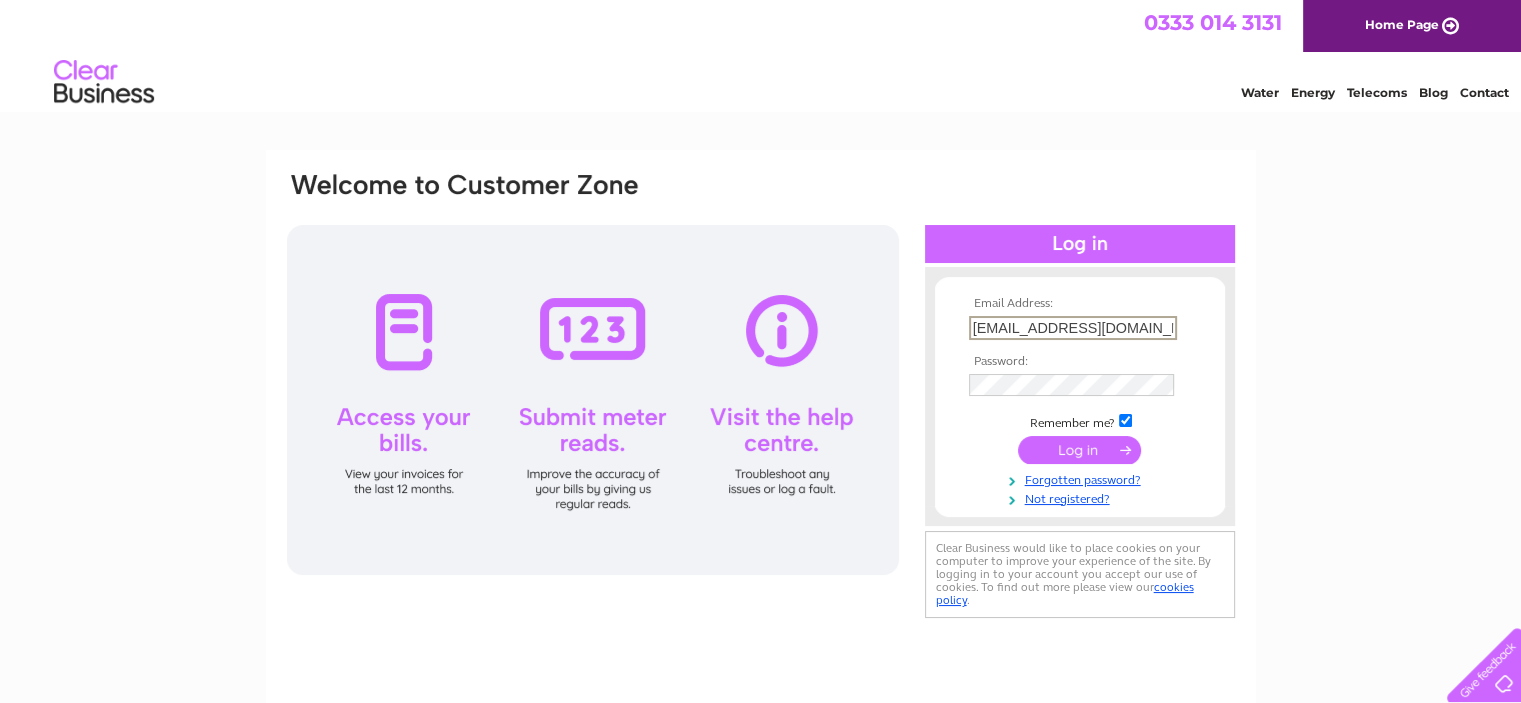 type on "invoices@cliffordtalbot.co.uk" 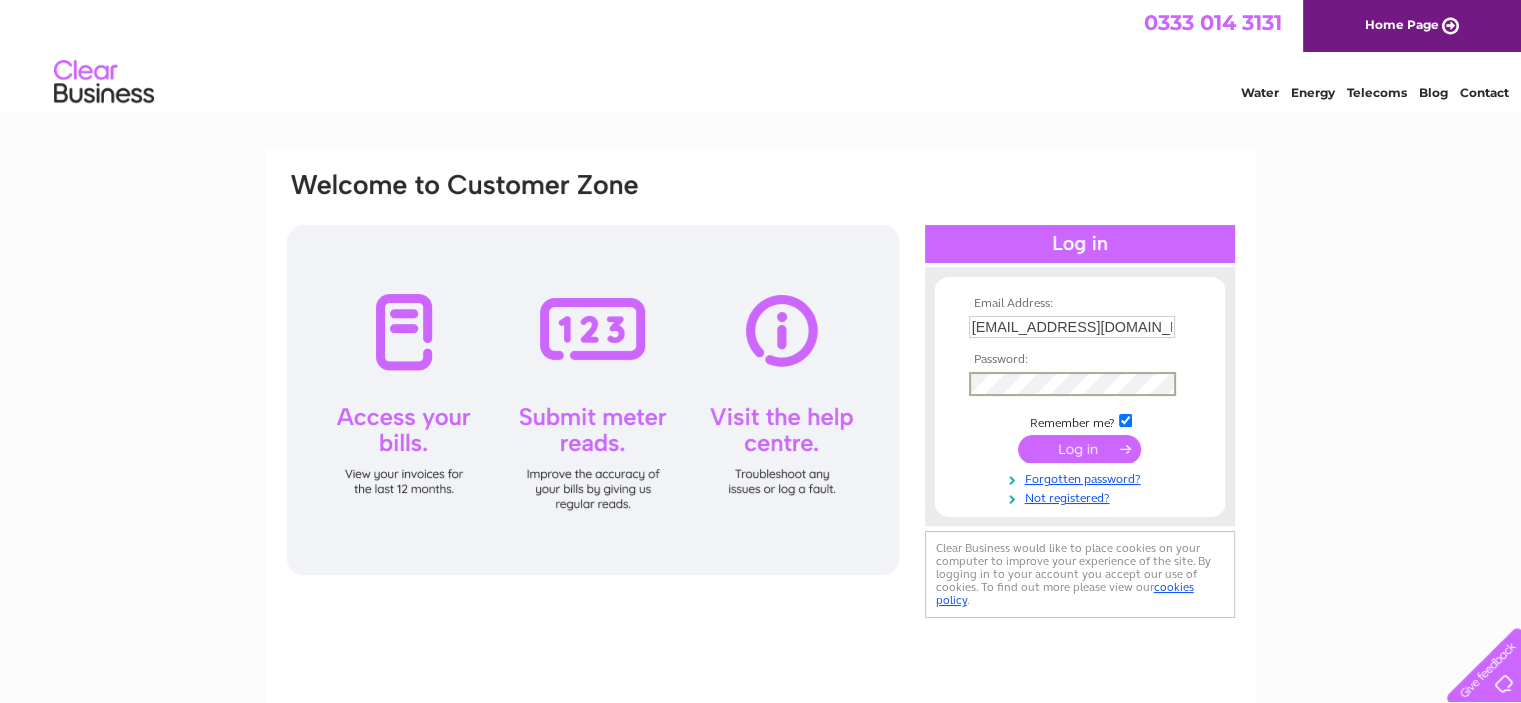 click at bounding box center (1079, 449) 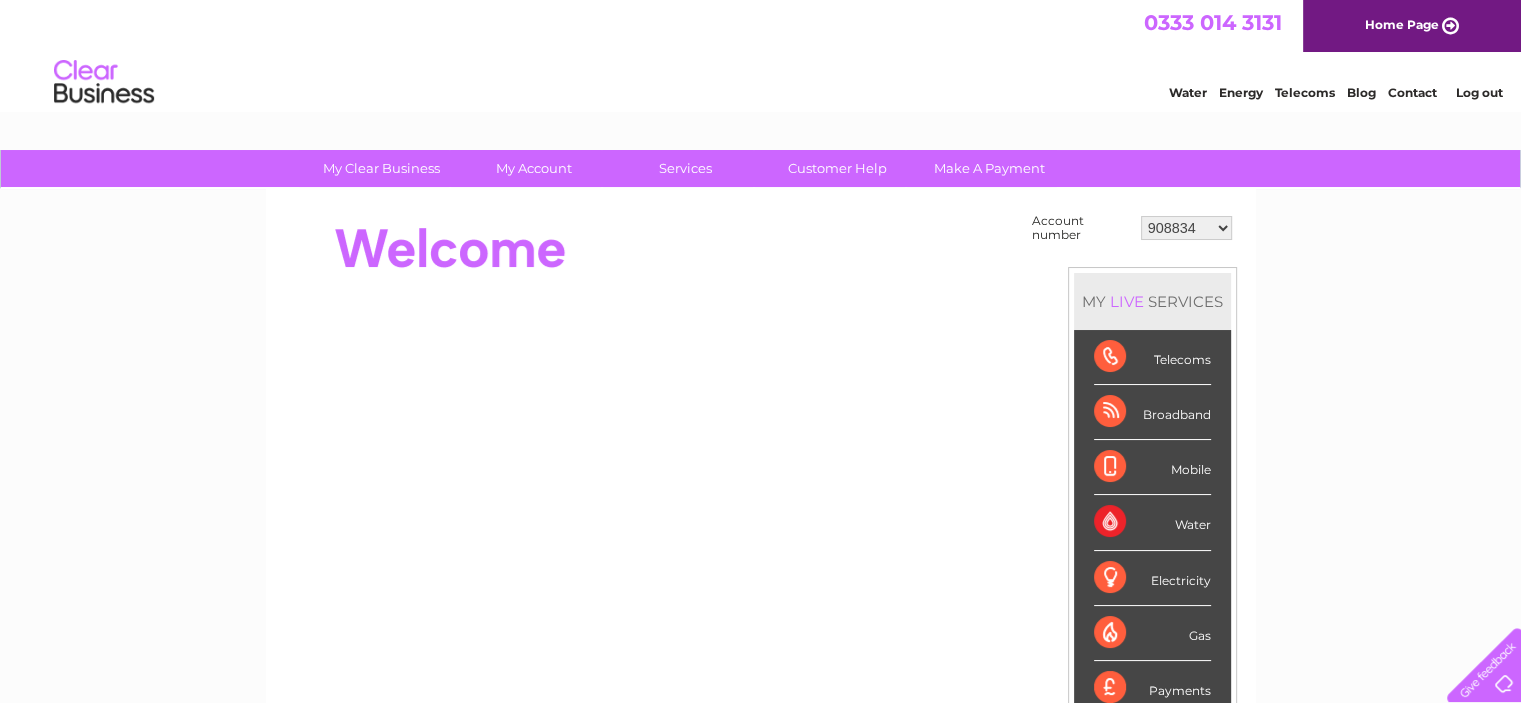scroll, scrollTop: 0, scrollLeft: 0, axis: both 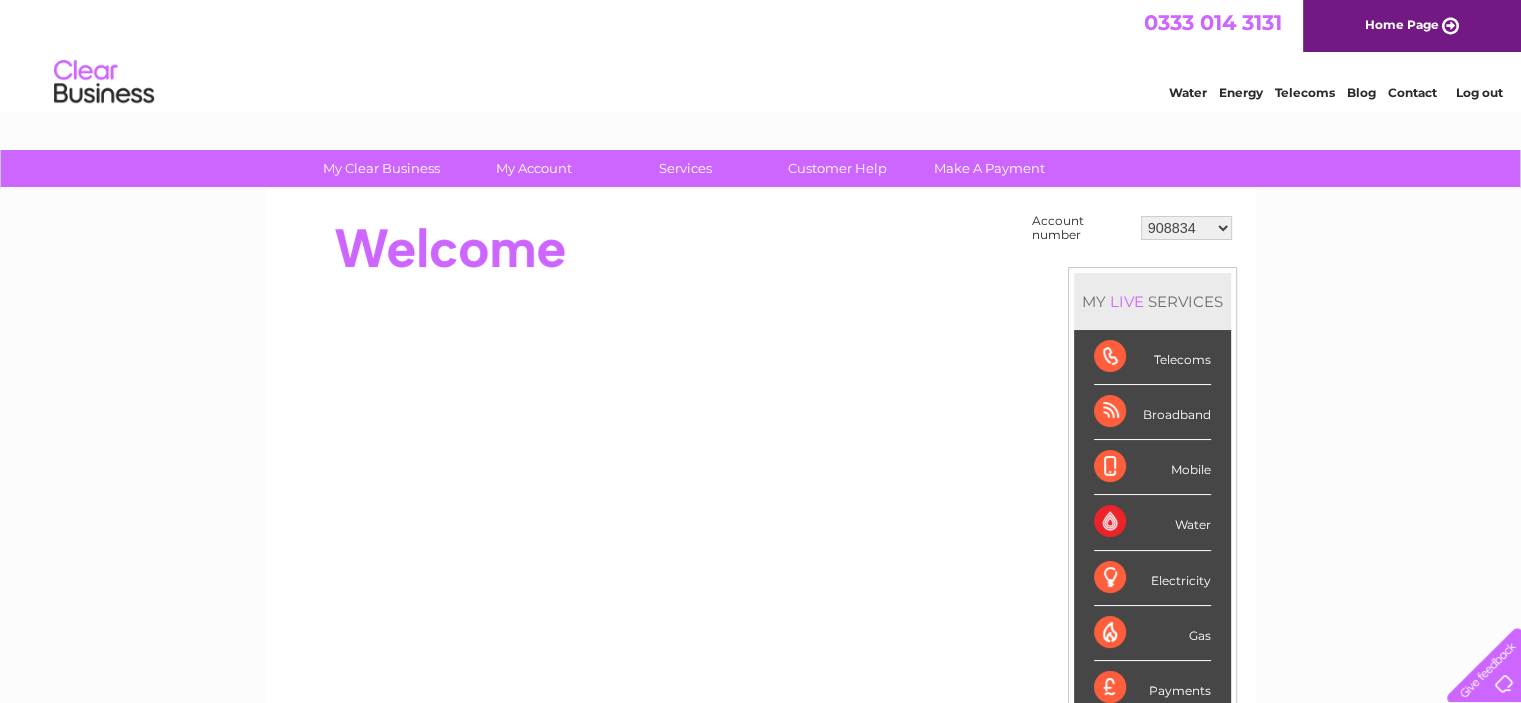 click on "908834
908836
908837
908838
939703
949586
987973
30284132
30321742" at bounding box center [1186, 228] 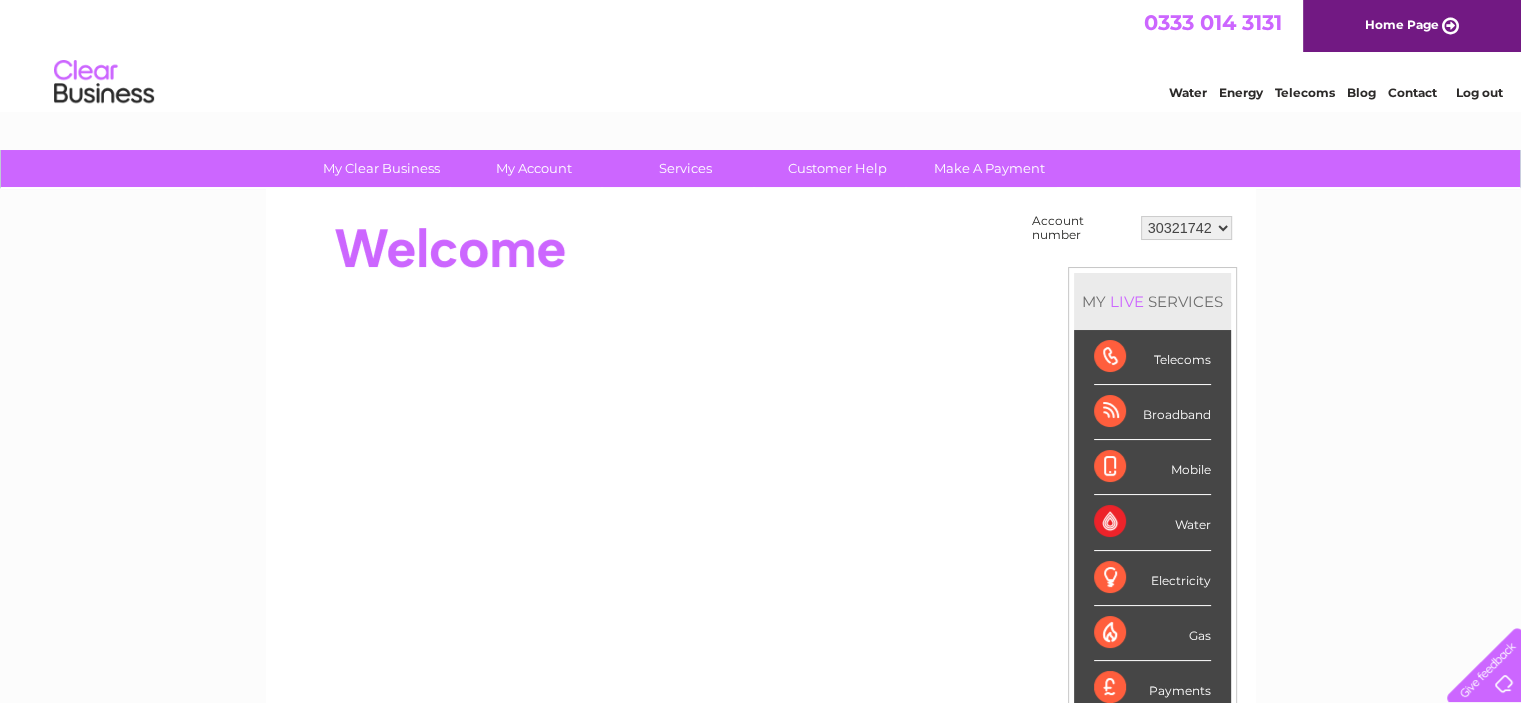 click on "908834
908836
908837
908838
939703
949586
987973
30284132
30321742" at bounding box center [1186, 228] 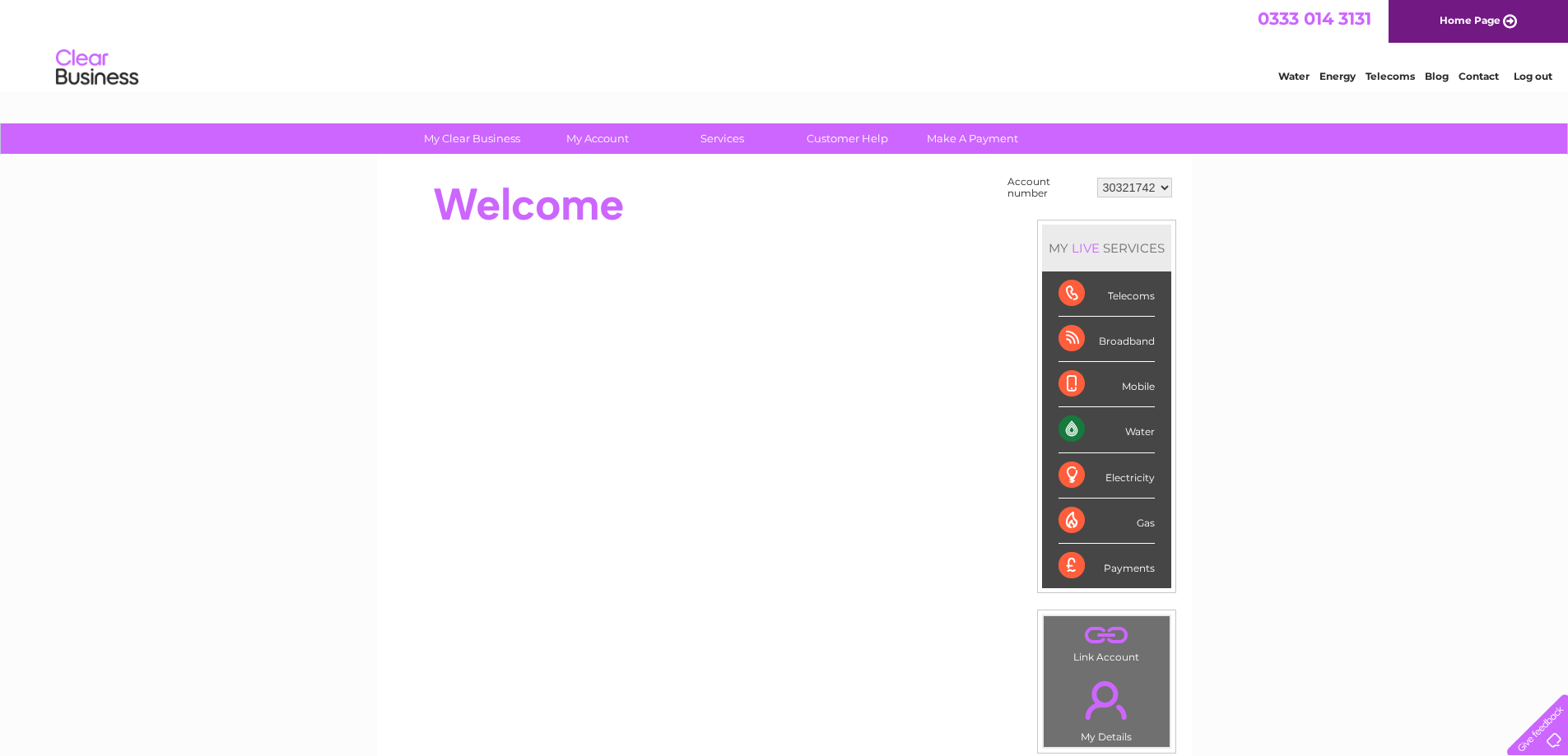 scroll, scrollTop: 82, scrollLeft: 0, axis: vertical 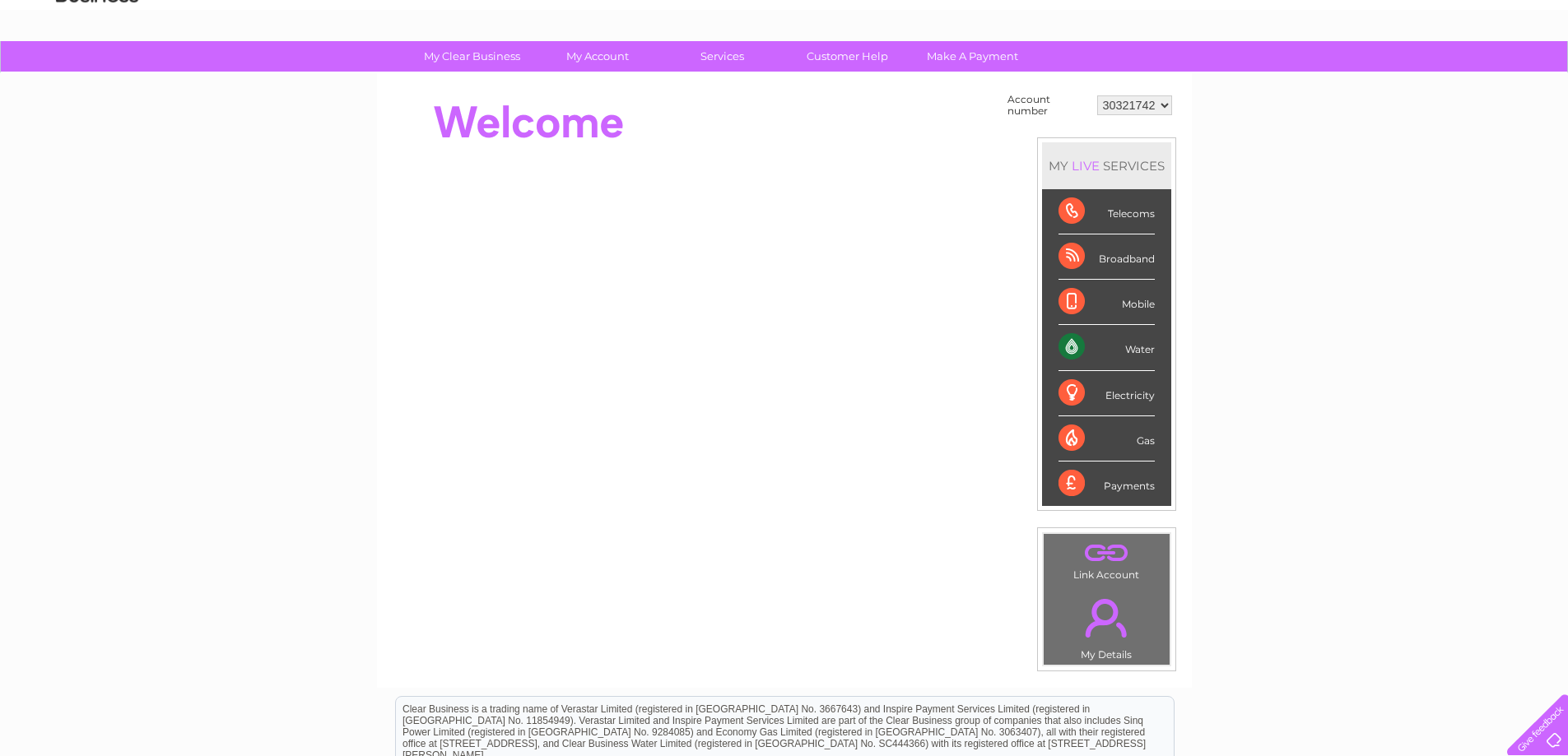 click on "." at bounding box center [1106, 552] 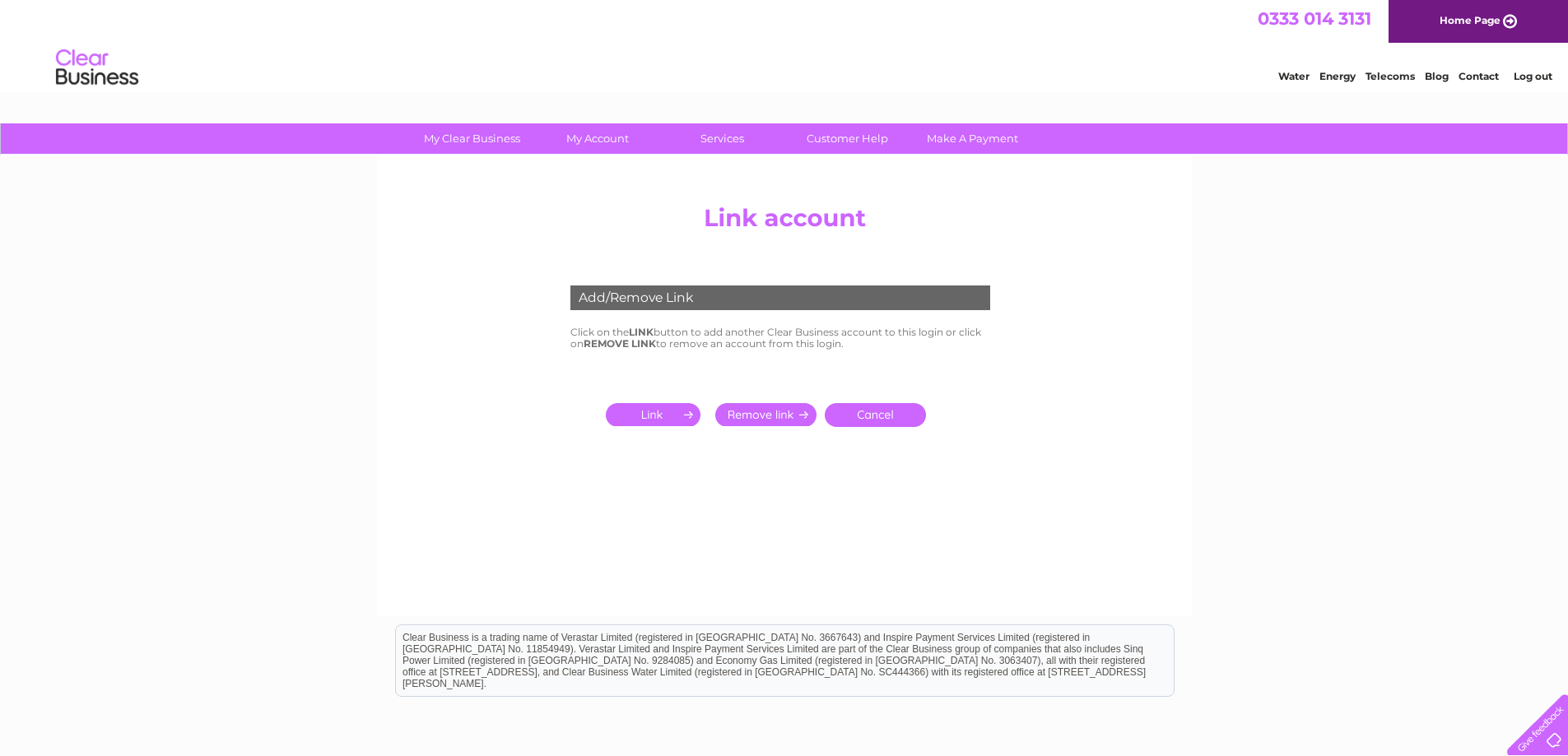 scroll, scrollTop: 0, scrollLeft: 0, axis: both 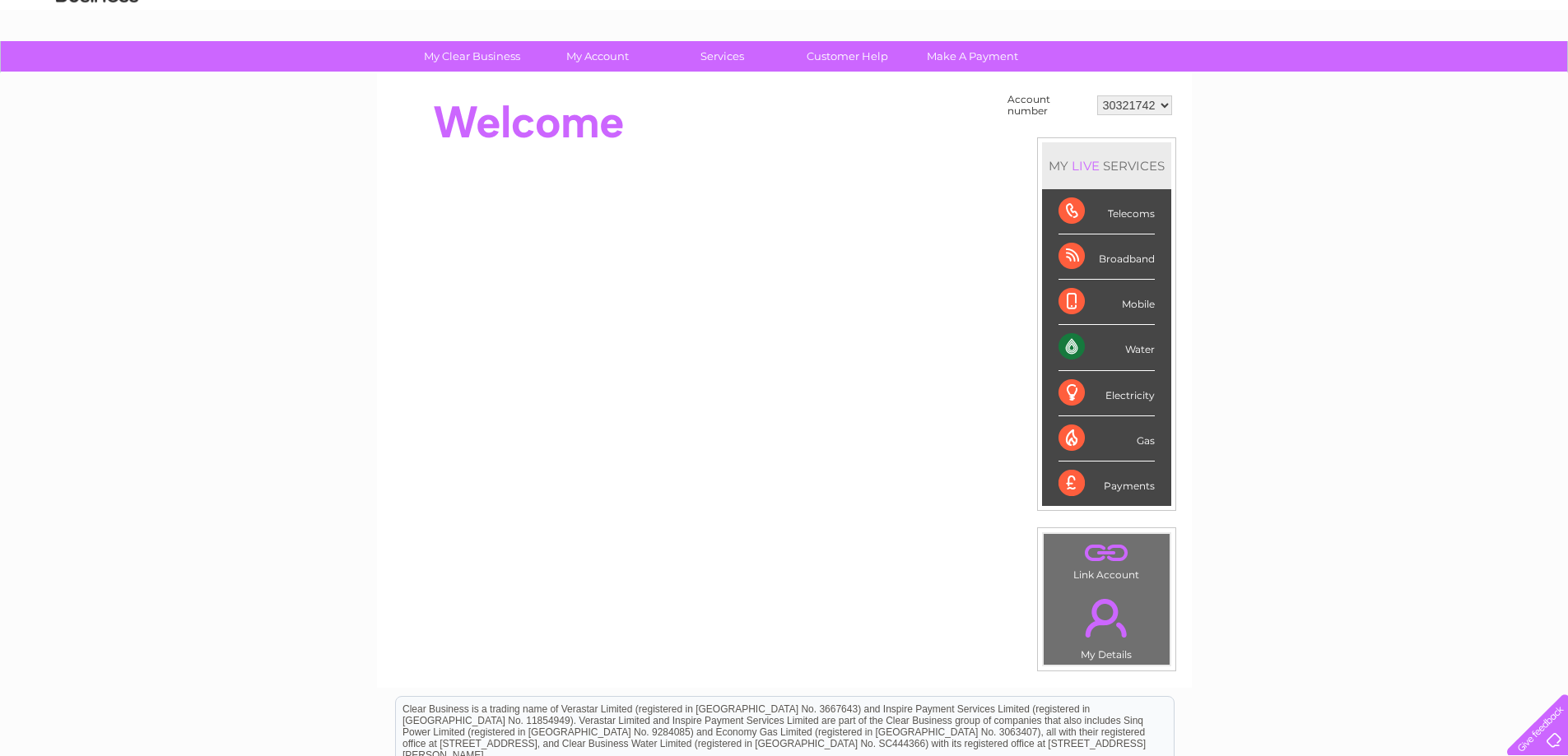 click on "." at bounding box center (1106, 618) 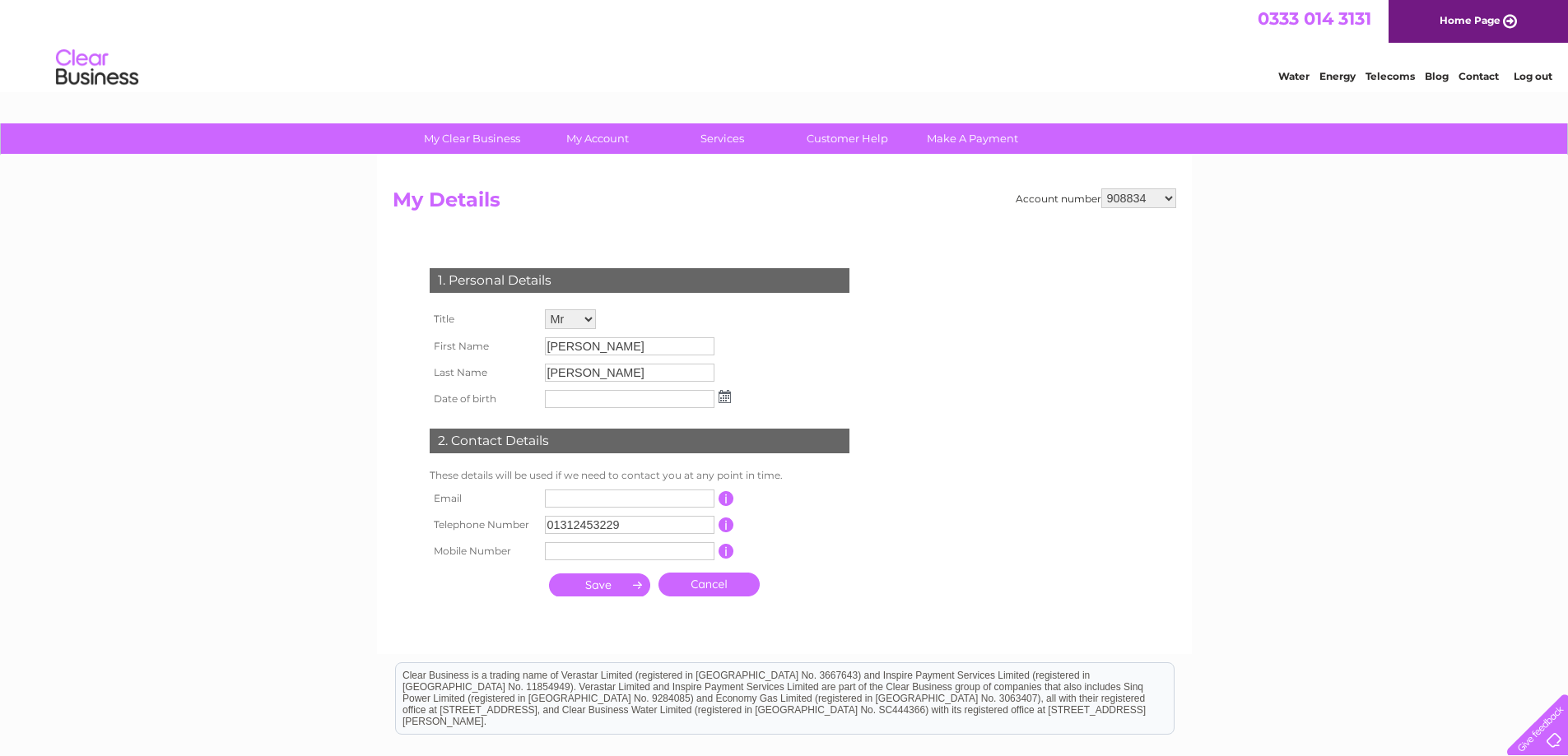 scroll, scrollTop: 0, scrollLeft: 0, axis: both 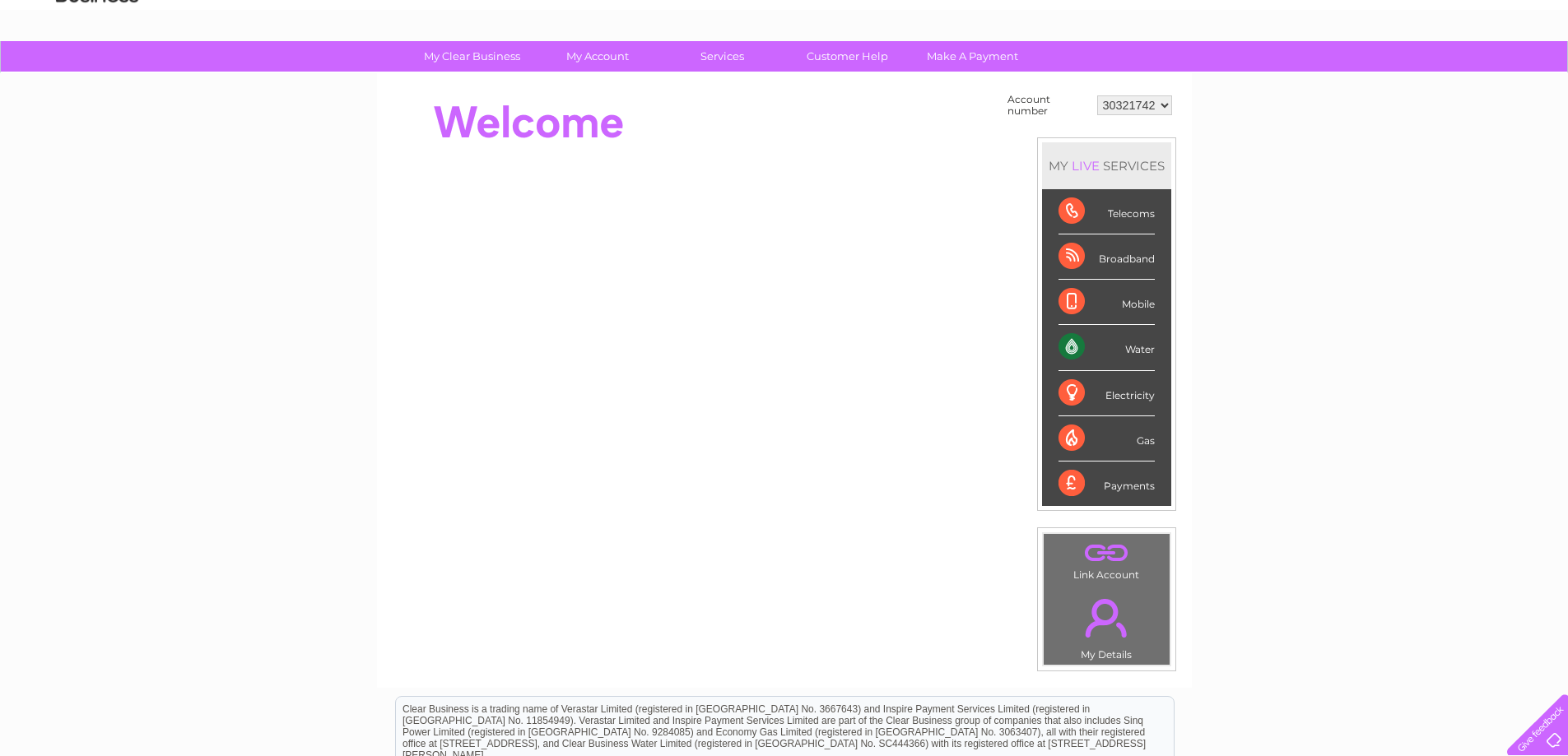 click on "908834
908836
908837
908838
939703
949586
987973
30284132
30321742" at bounding box center [1134, 105] 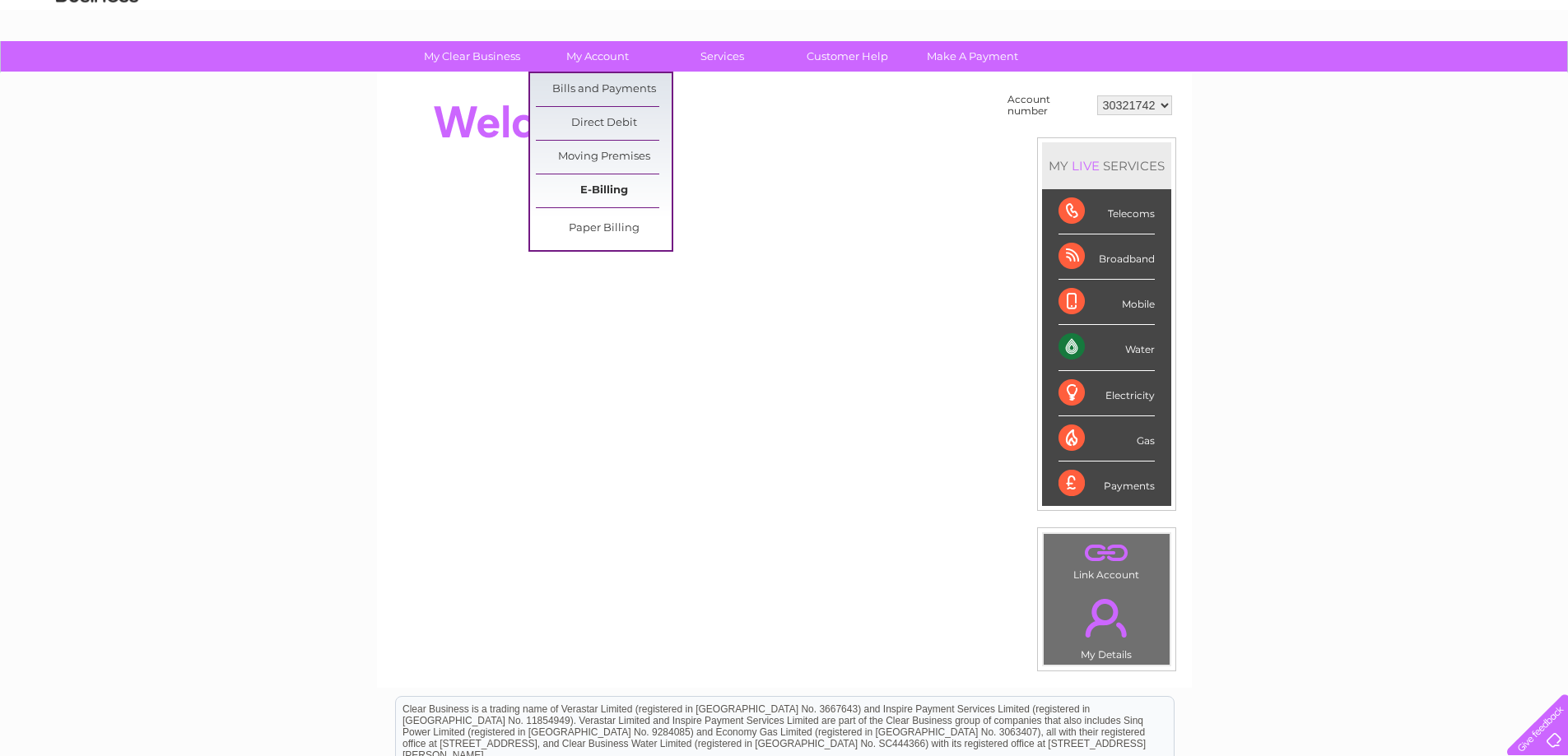click on "E-Billing" at bounding box center [603, 191] 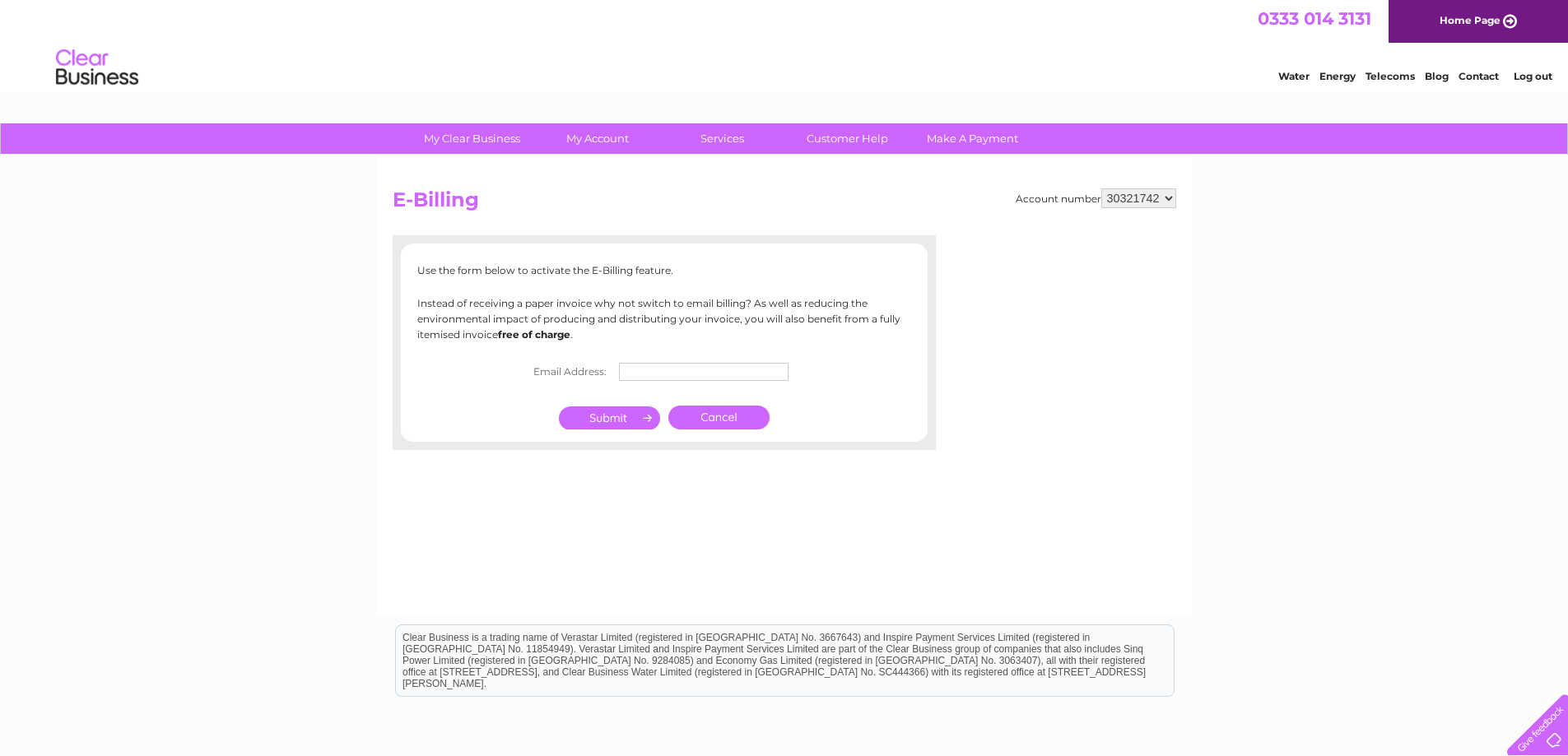 scroll, scrollTop: 0, scrollLeft: 0, axis: both 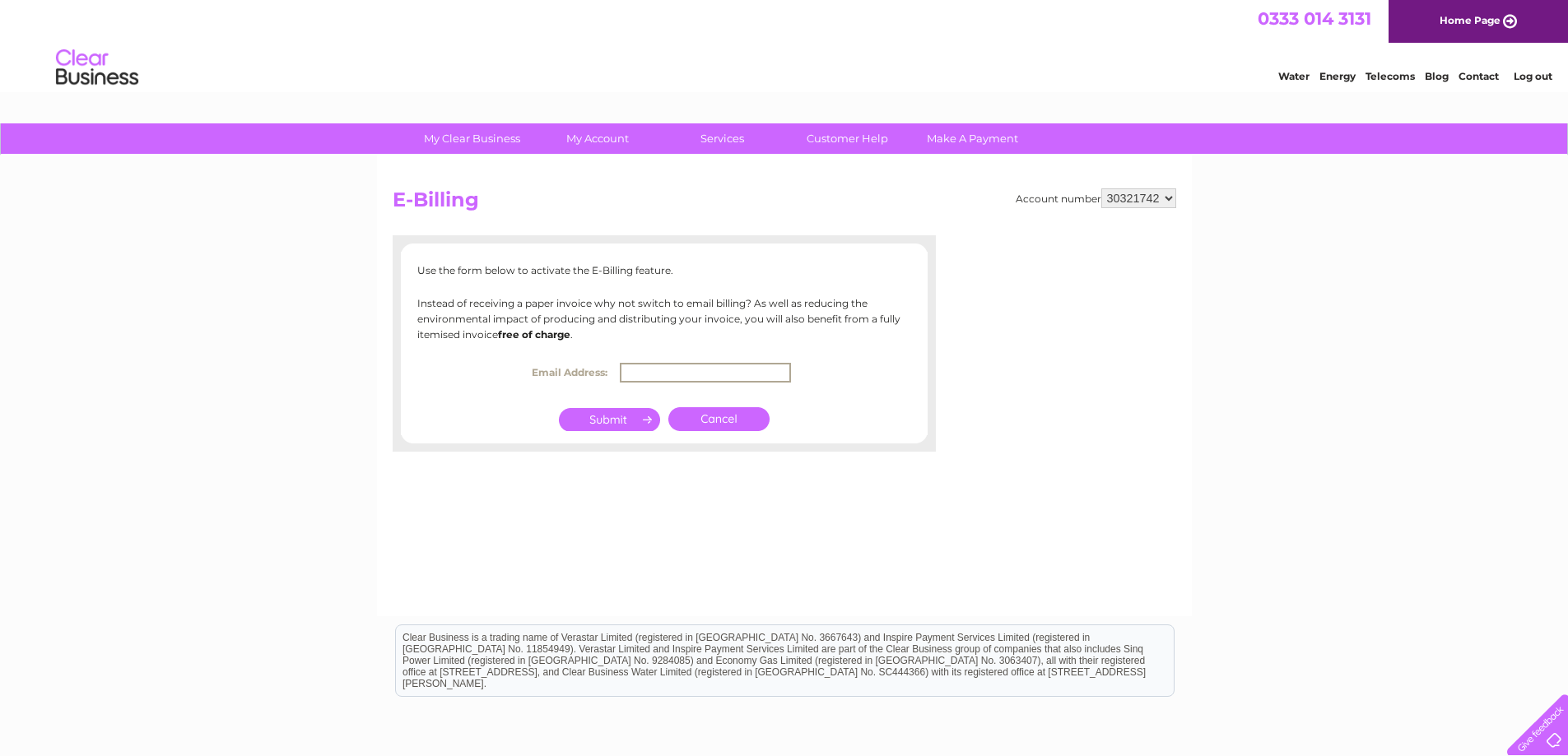 type on "I" 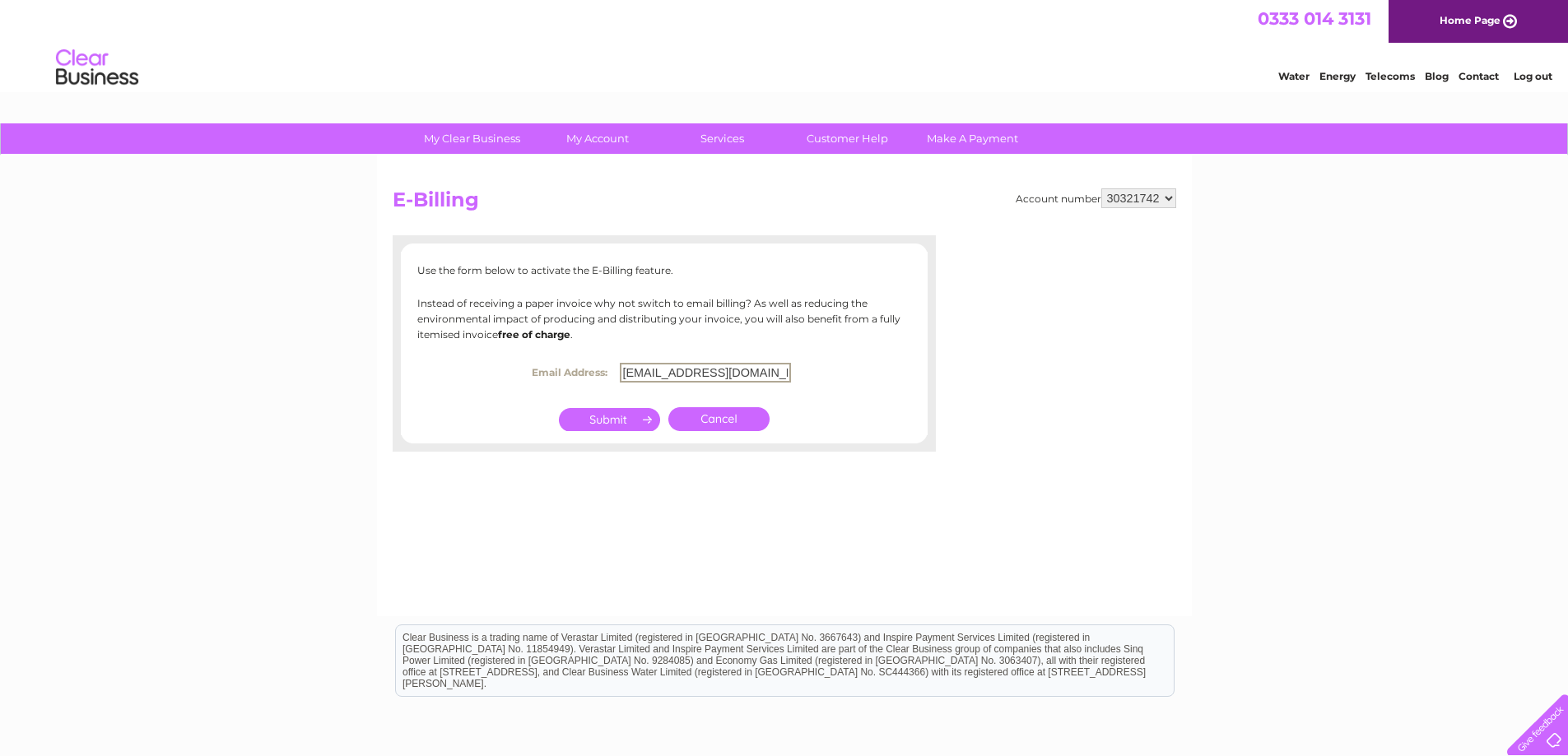type on "invoices@cliffordtalbot.co.uk" 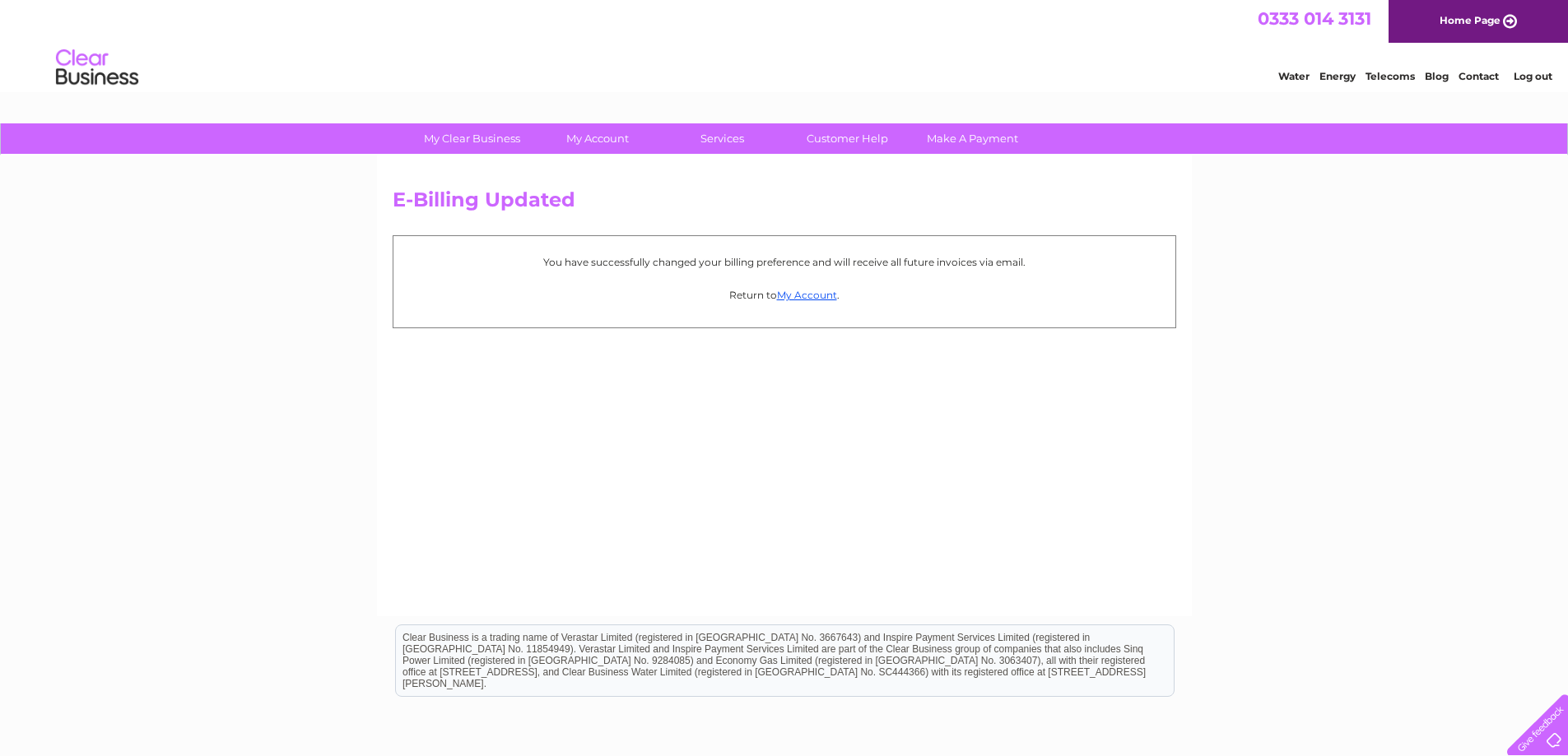 scroll, scrollTop: 0, scrollLeft: 0, axis: both 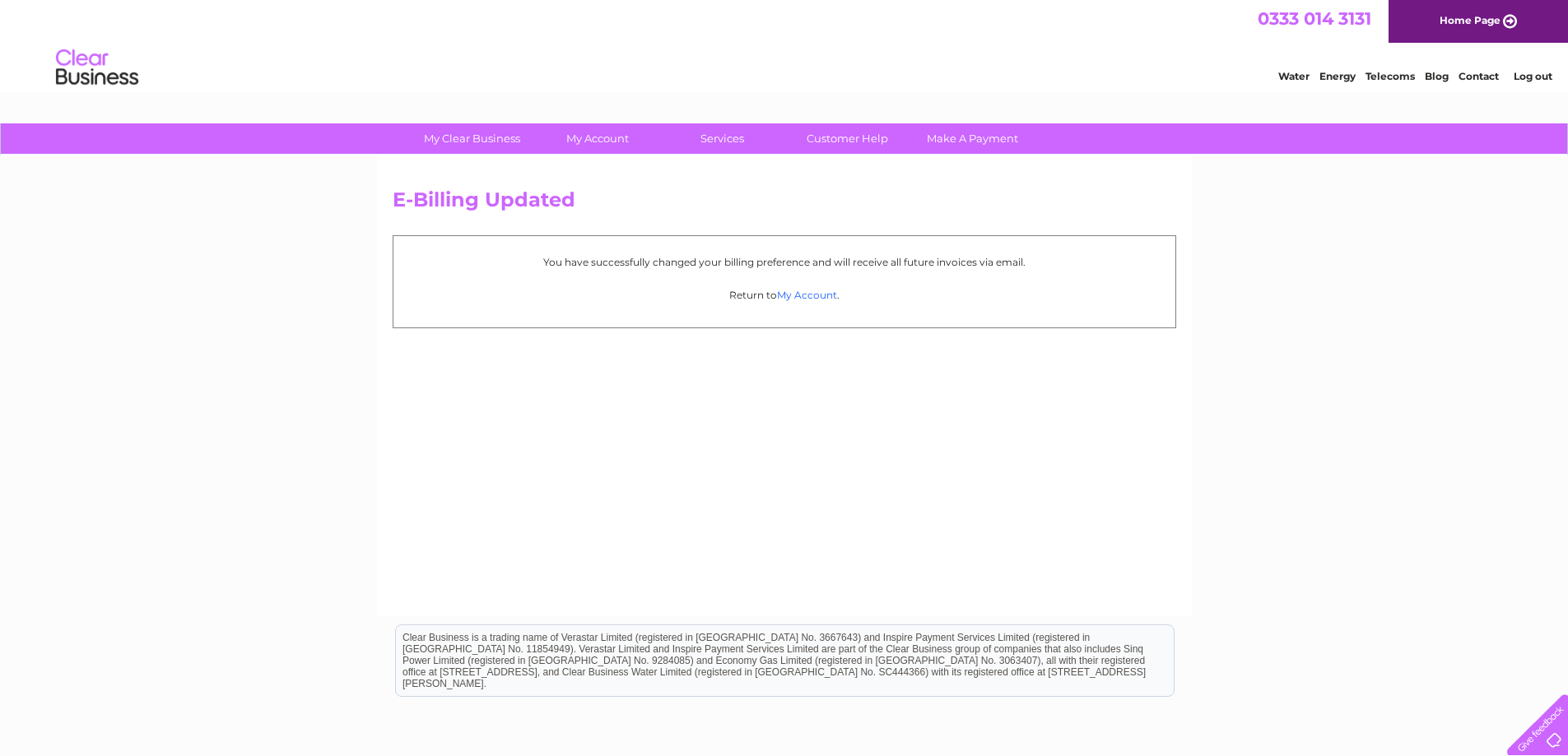 click on "My Account" at bounding box center (807, 295) 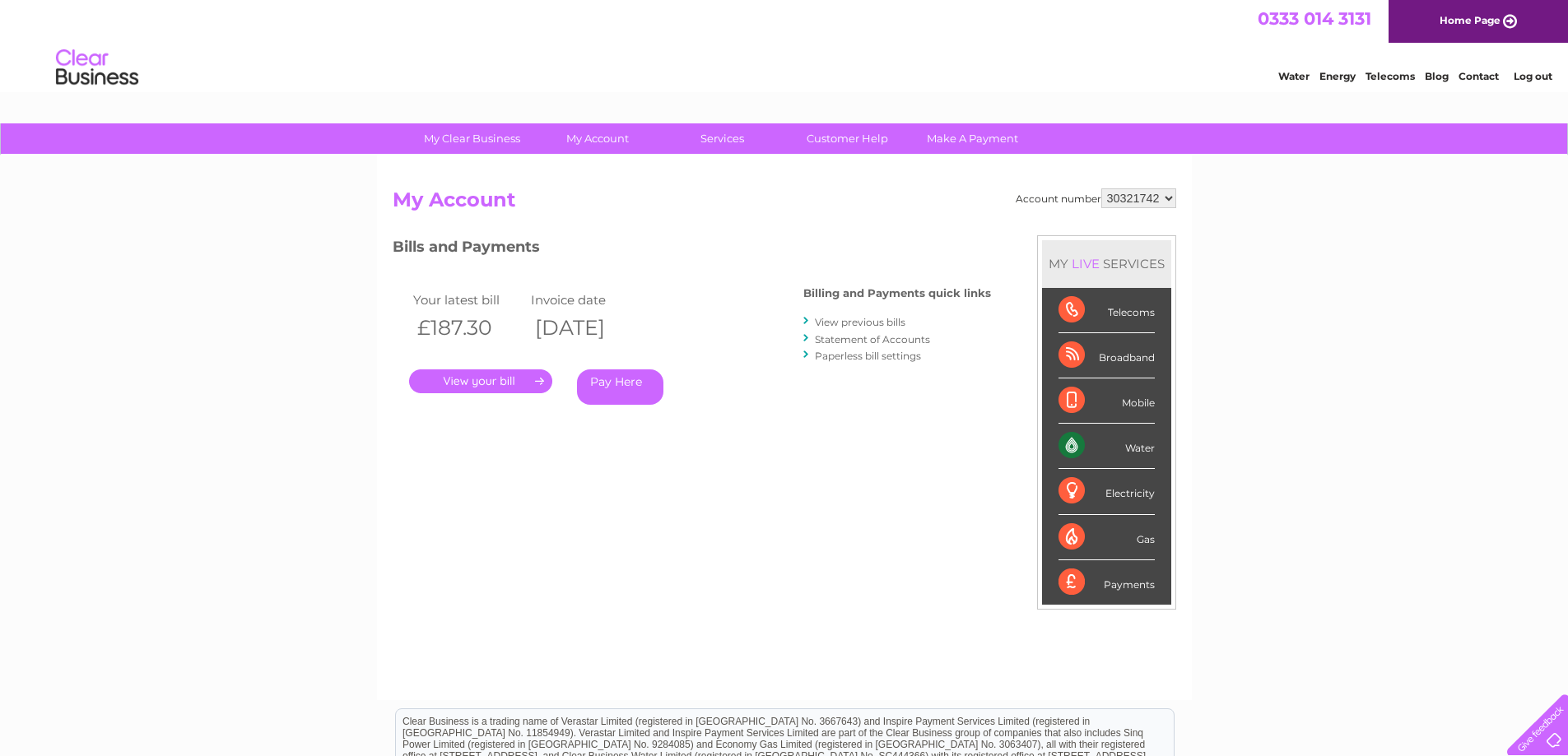 scroll, scrollTop: 0, scrollLeft: 0, axis: both 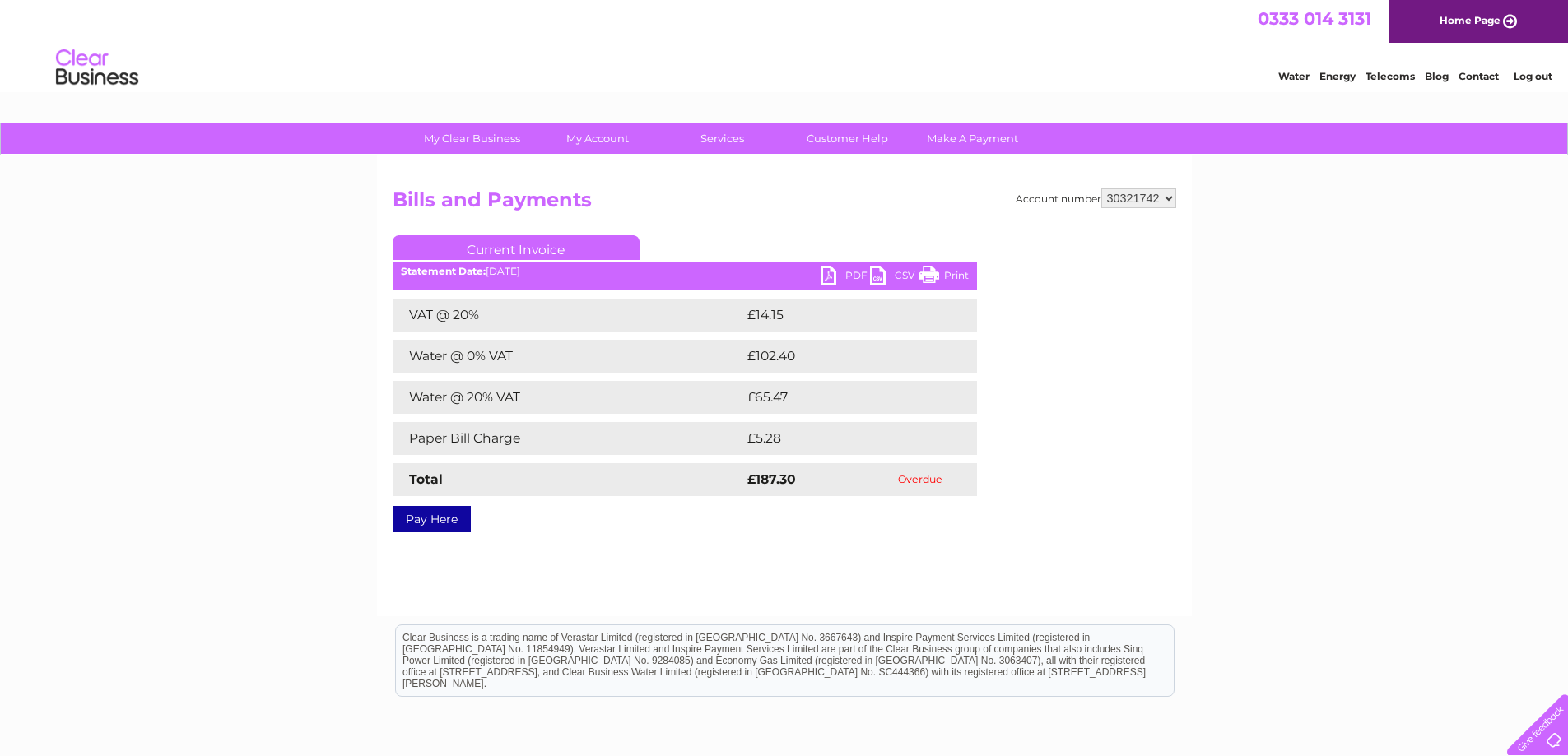 click on "Log out" at bounding box center [1533, 76] 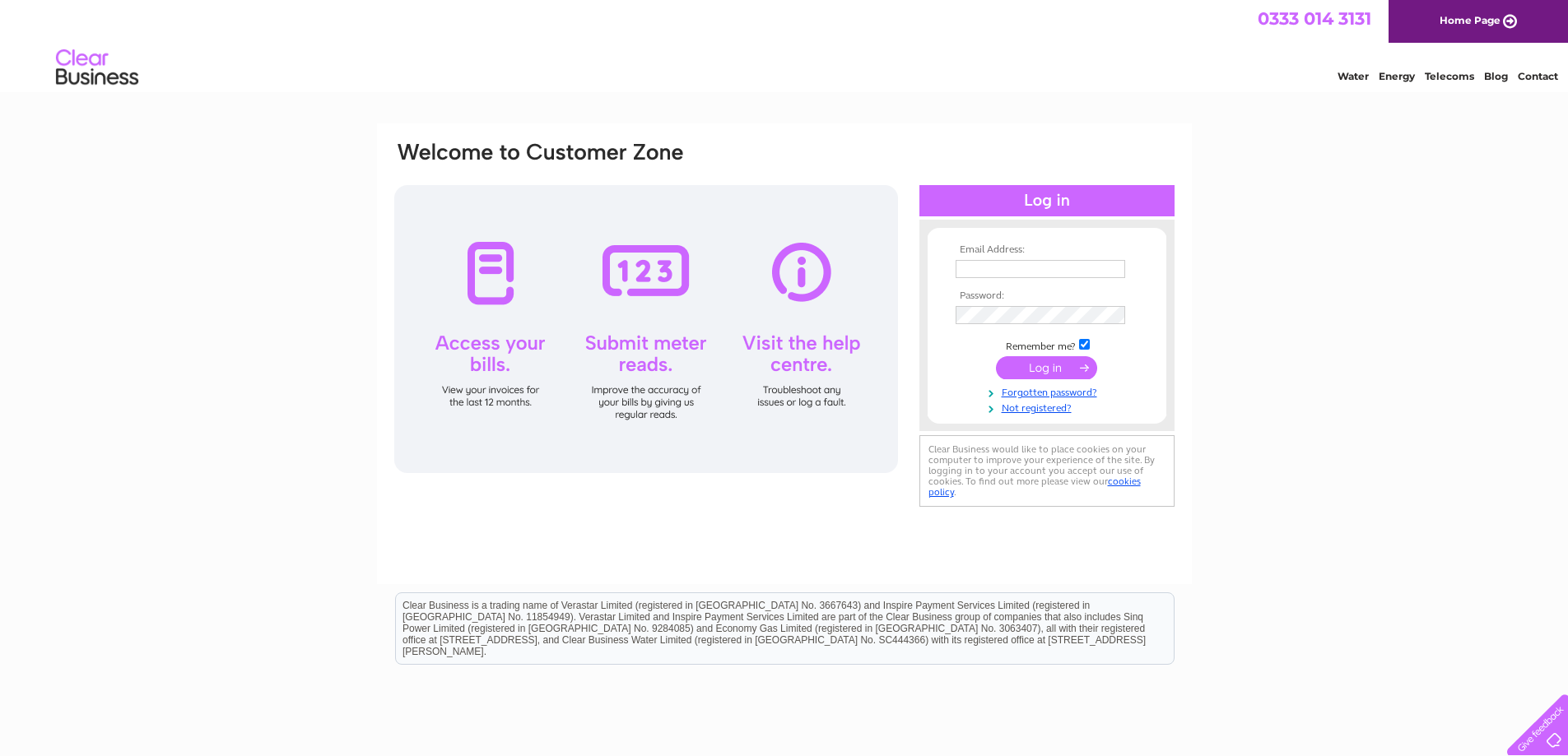 scroll, scrollTop: 0, scrollLeft: 0, axis: both 